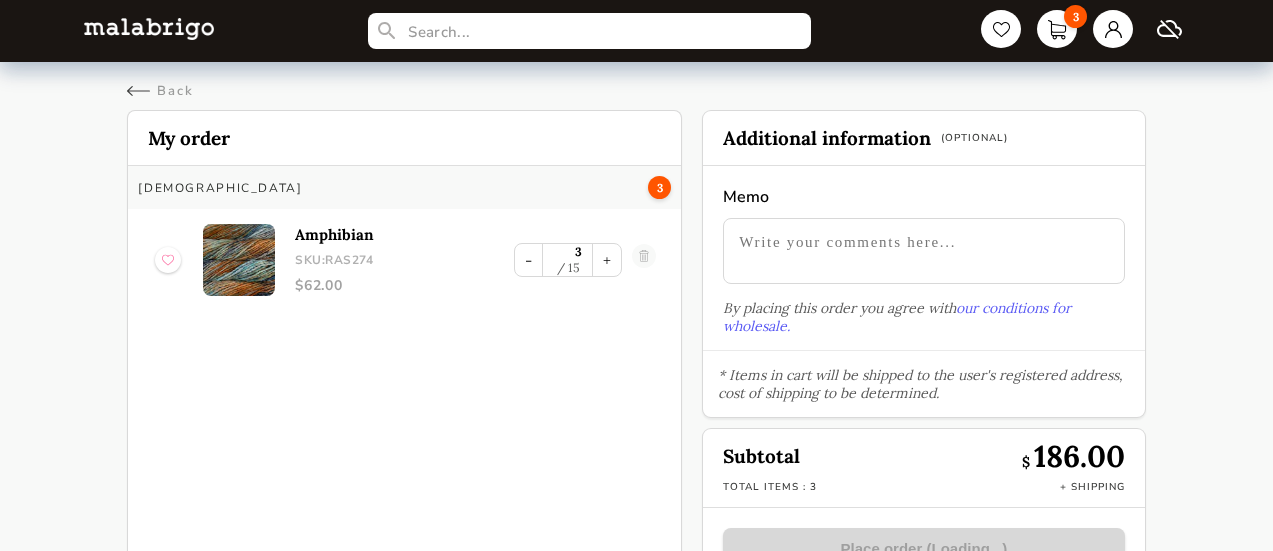 scroll, scrollTop: 0, scrollLeft: 0, axis: both 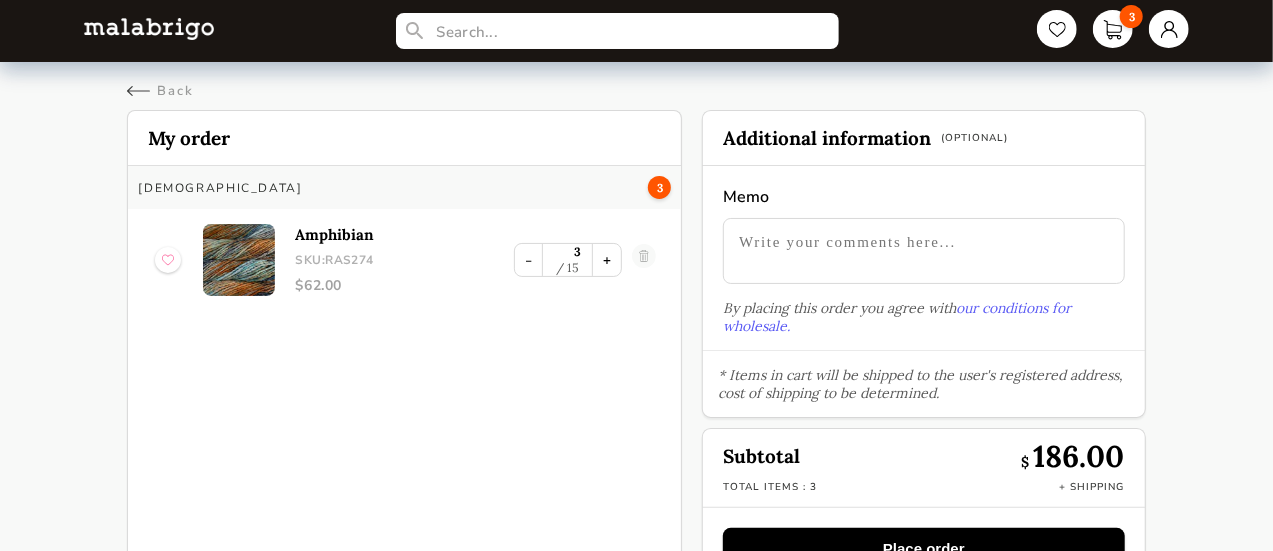 click on "+" at bounding box center (607, 260) 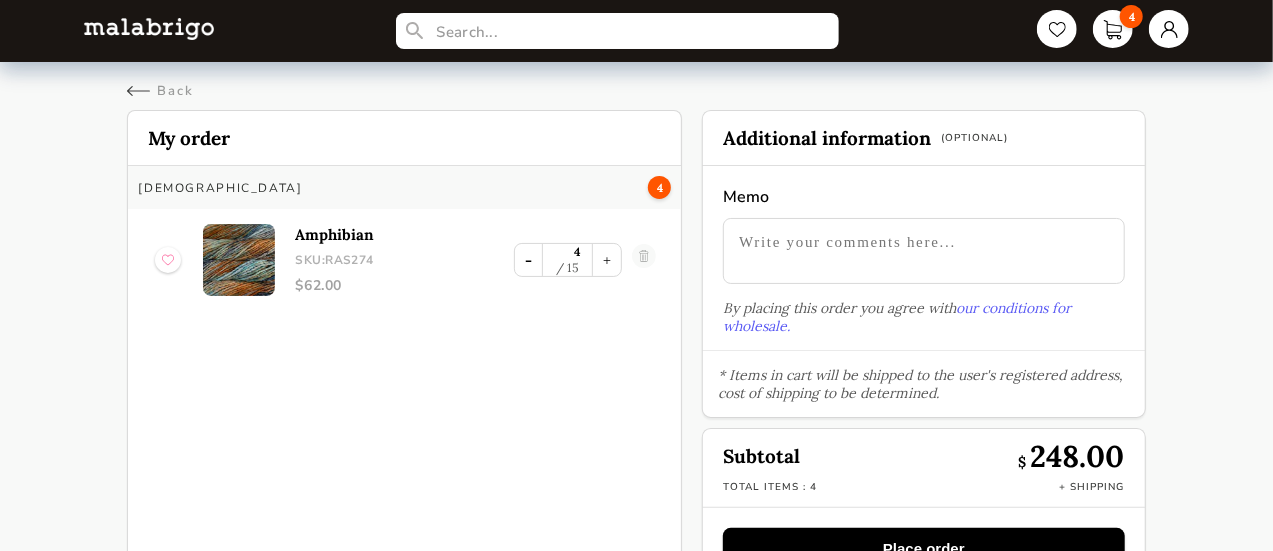 click on "-" at bounding box center (528, 260) 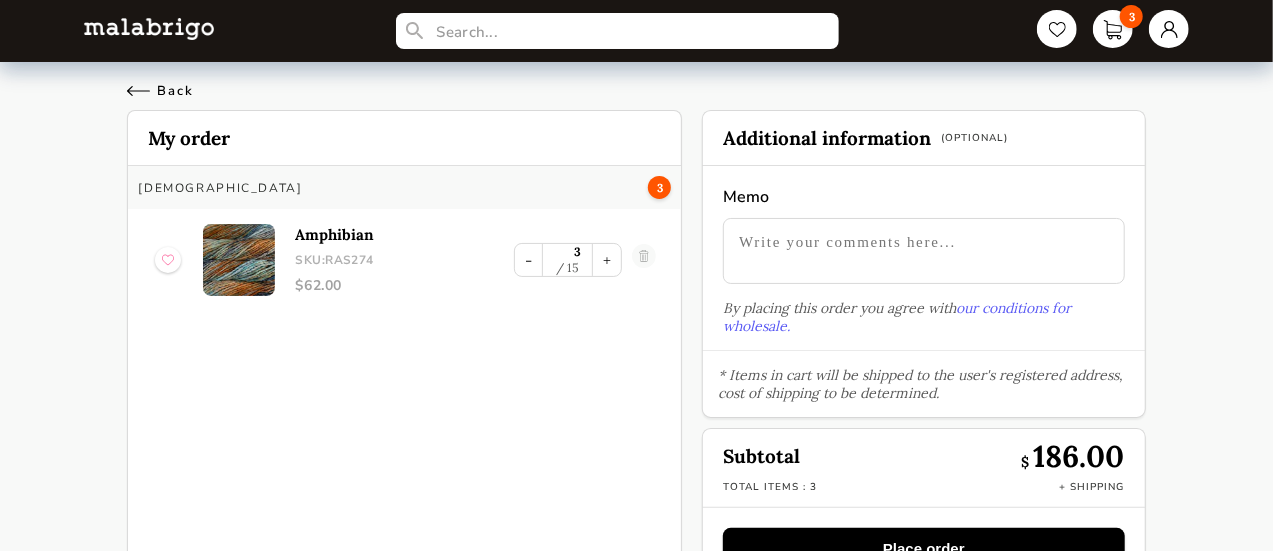click on "Back" at bounding box center [160, 91] 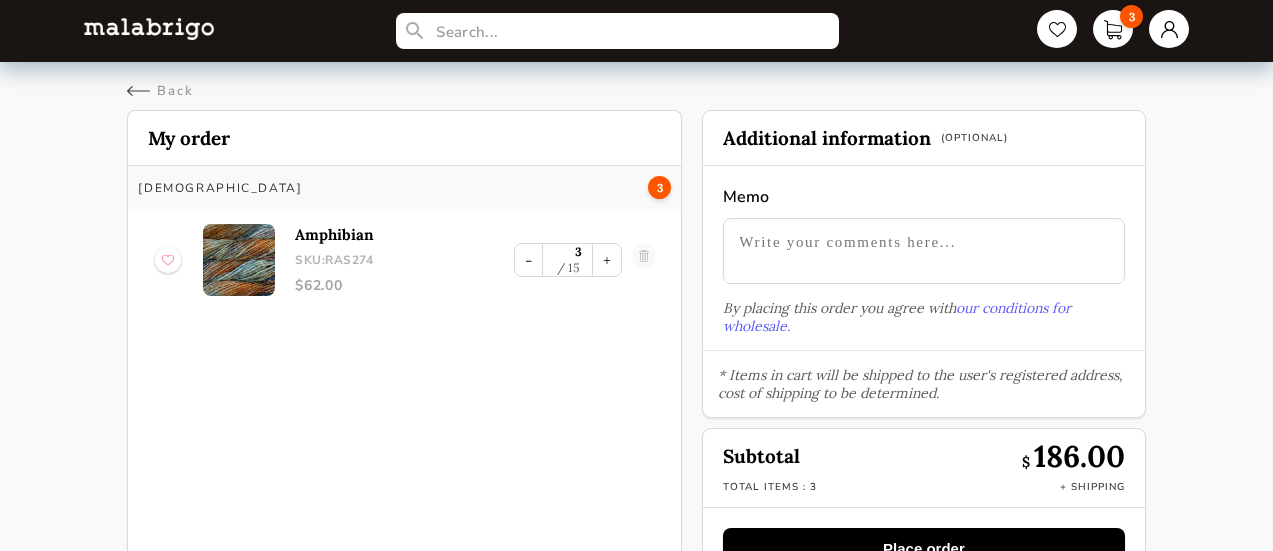 scroll, scrollTop: 0, scrollLeft: 0, axis: both 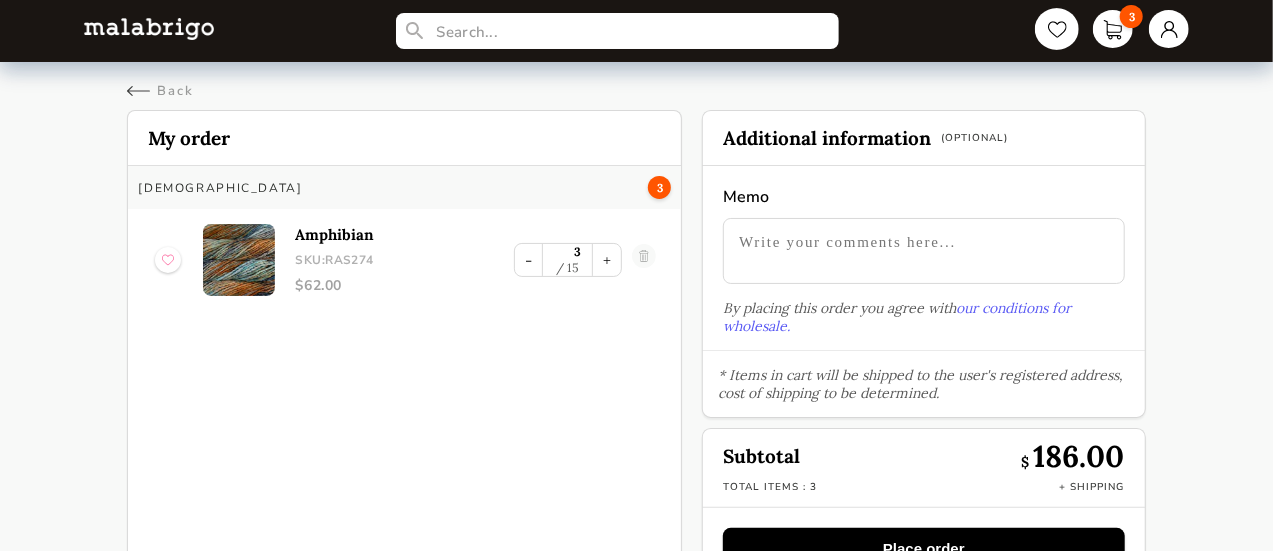 click at bounding box center [1057, 29] 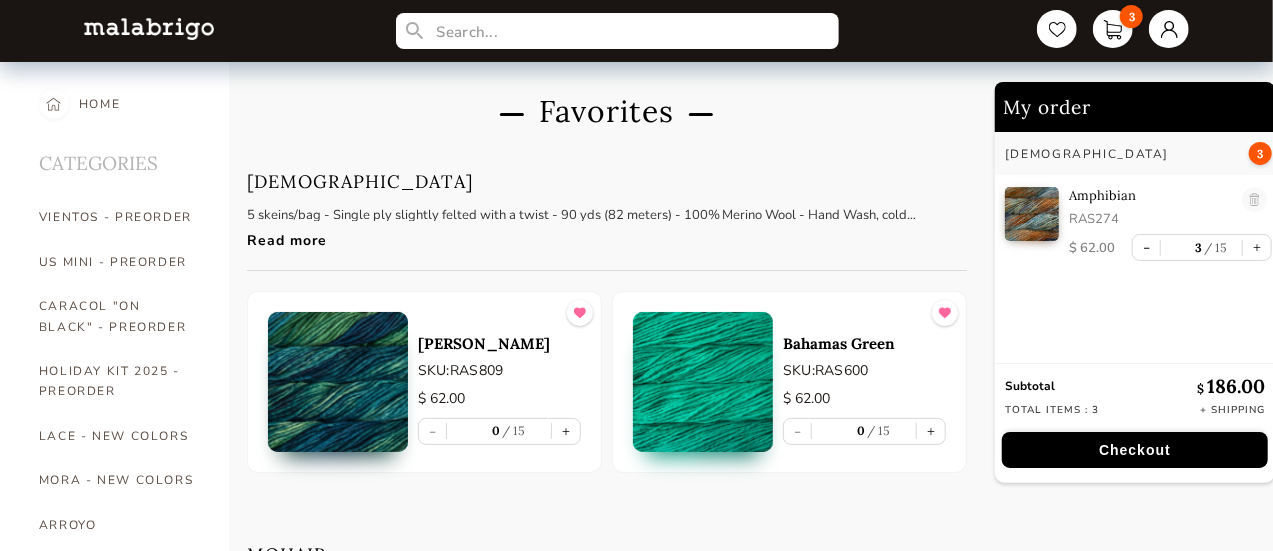 scroll, scrollTop: 482, scrollLeft: 0, axis: vertical 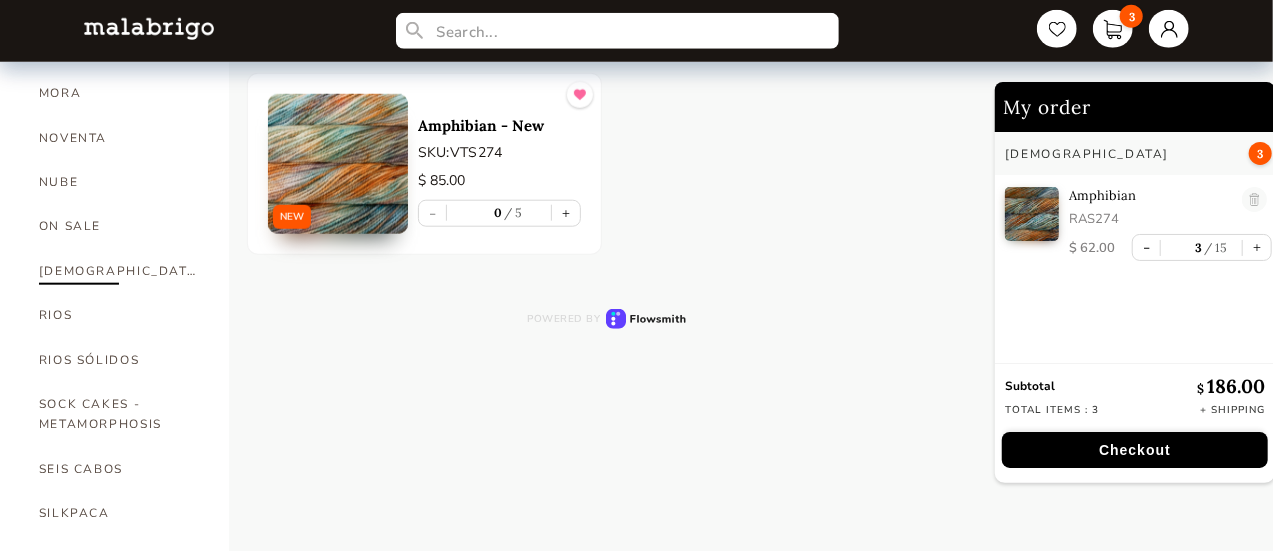 click on "[DEMOGRAPHIC_DATA]" at bounding box center (119, 271) 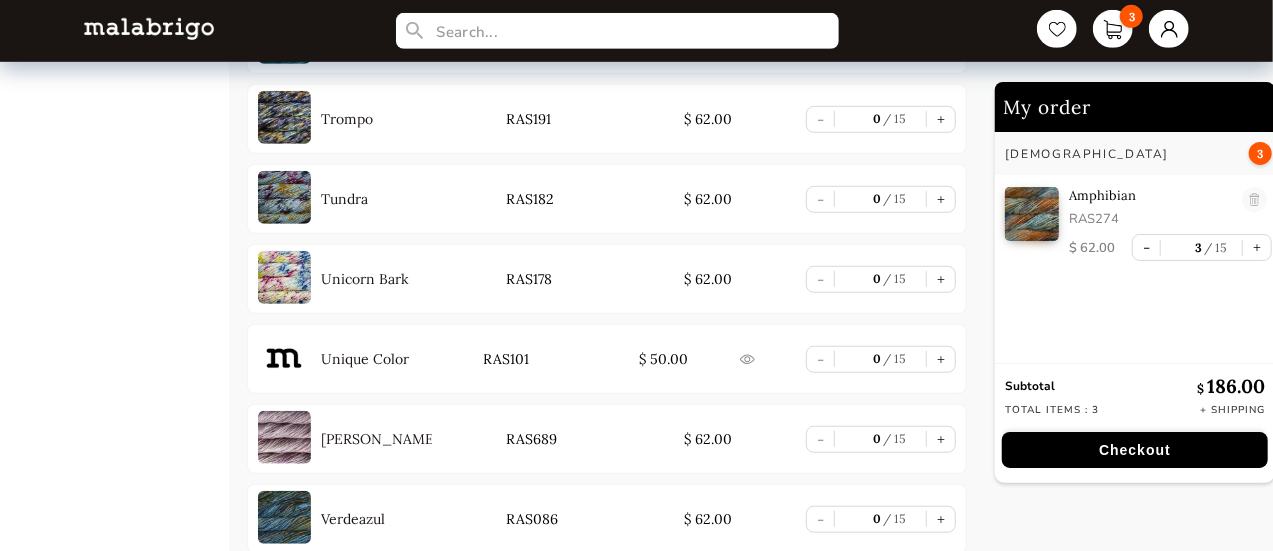 scroll, scrollTop: 8683, scrollLeft: 0, axis: vertical 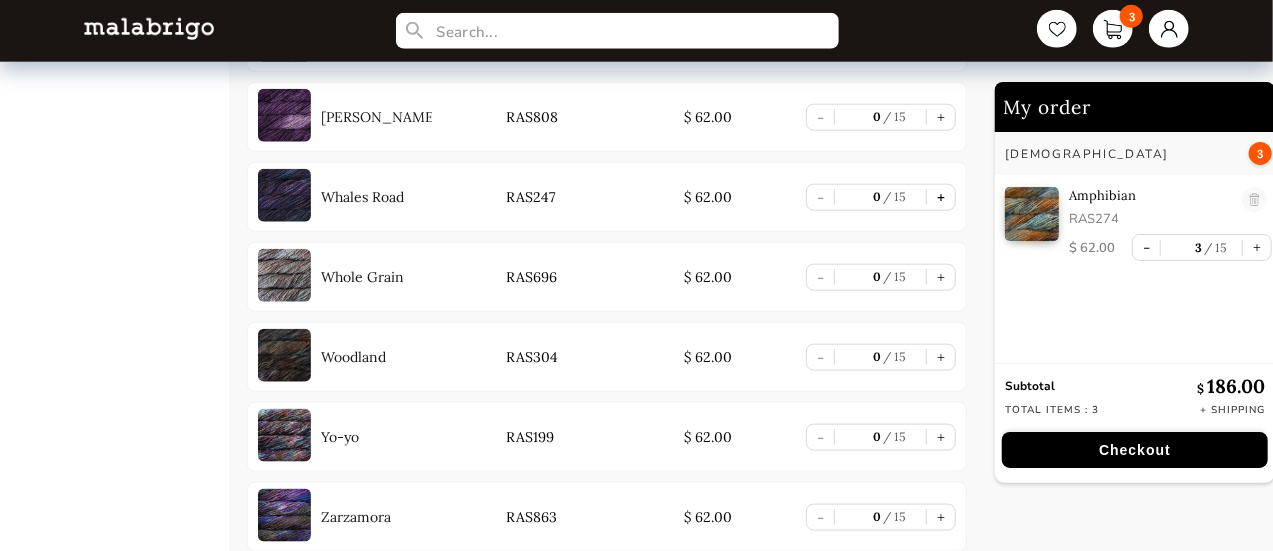 click on "+" at bounding box center (941, 197) 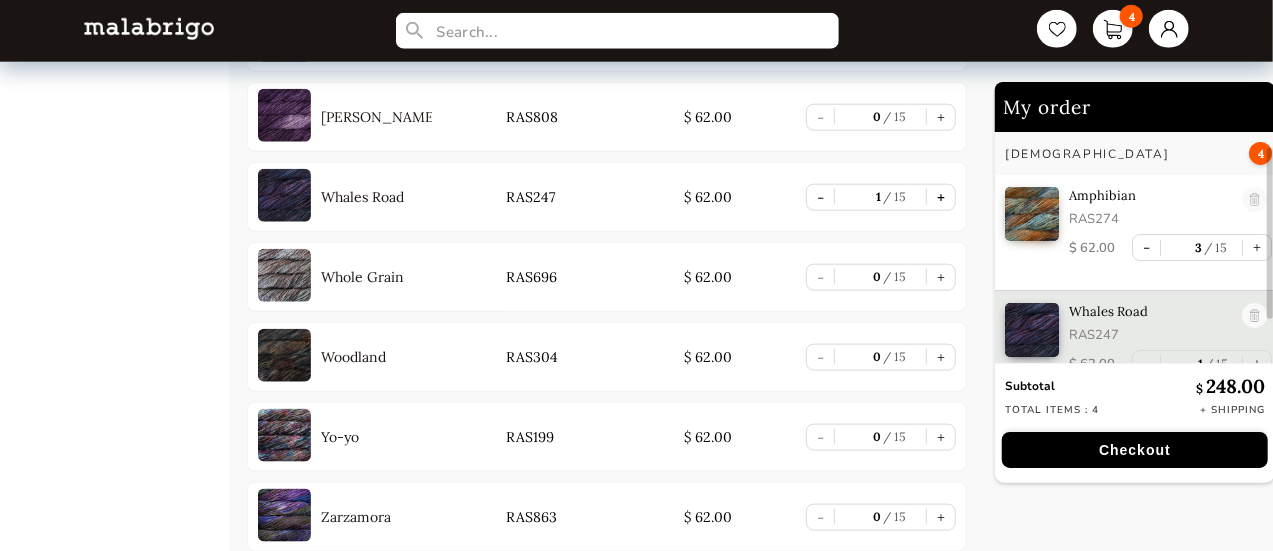 scroll, scrollTop: 19, scrollLeft: 0, axis: vertical 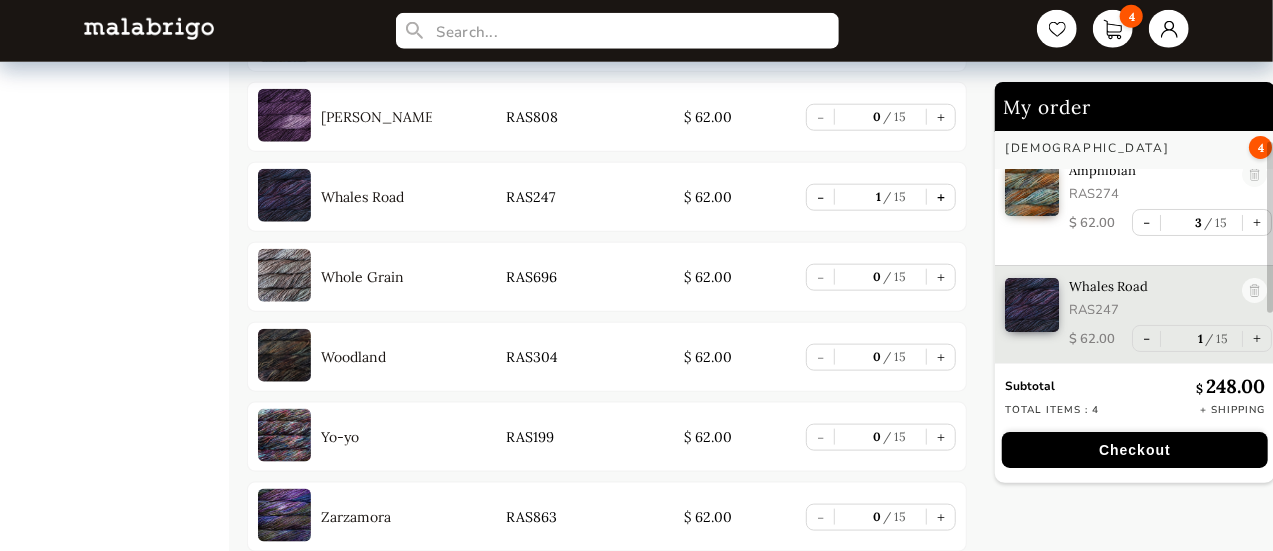 click on "+" at bounding box center [941, 197] 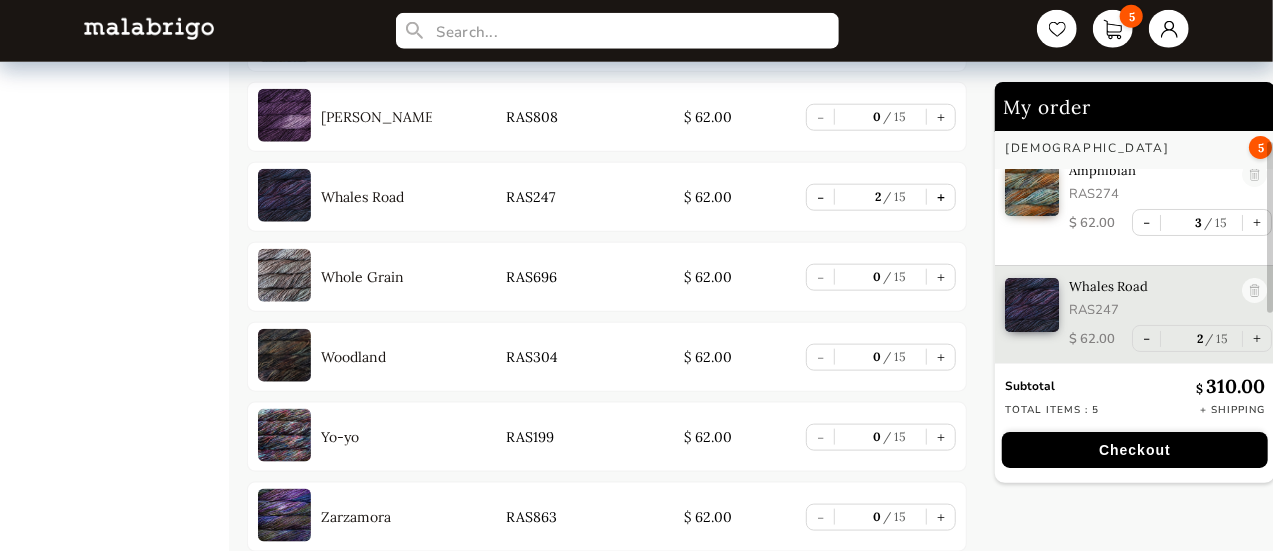 scroll, scrollTop: 36, scrollLeft: 0, axis: vertical 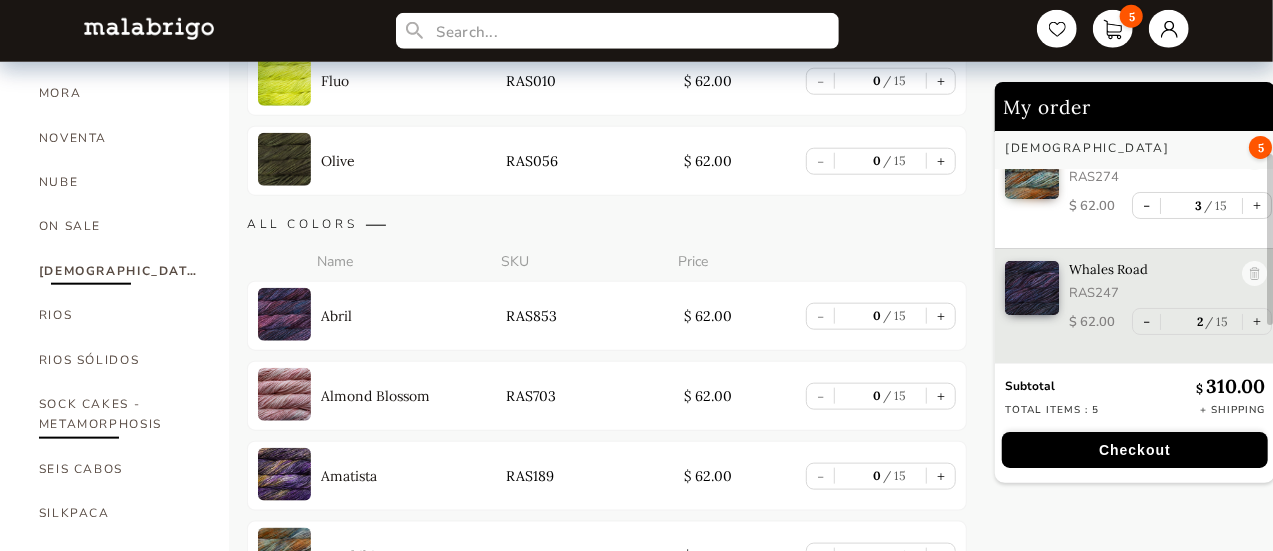 click on "SOCK CAKES - METAMORPHOSIS" at bounding box center (119, 414) 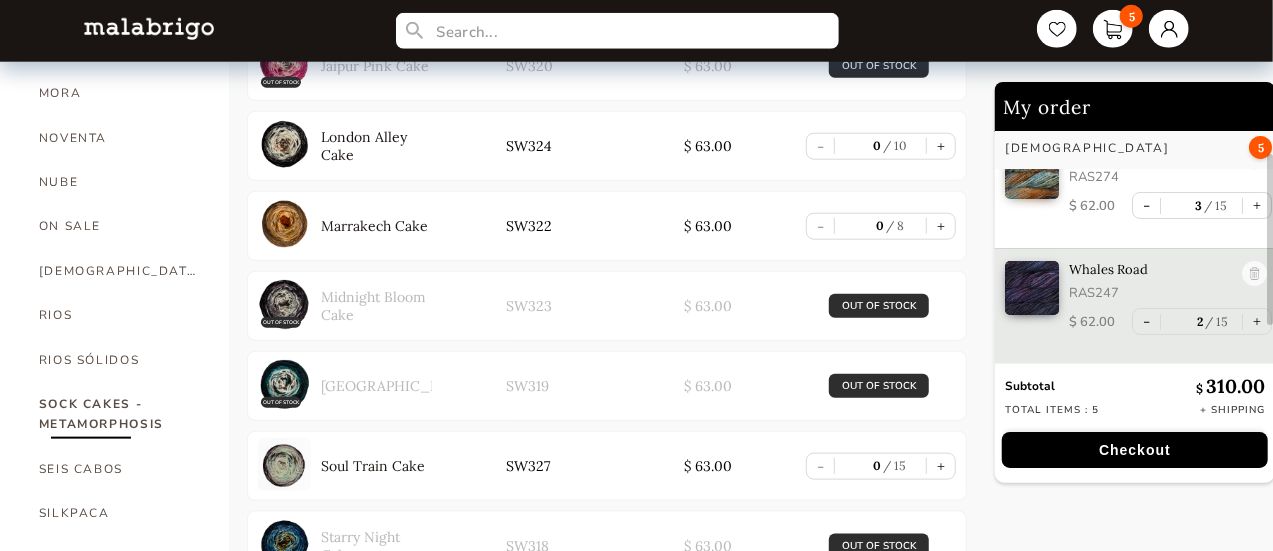 click on "My order Rasta 5 Amphibian RAS274 $   62.00 - 3 15 + Whales Road RAS247 $   62.00 - 2 15 + Subtotal $   310.00 Total items : 5 + Shipping Checkout" at bounding box center (1129, -6) 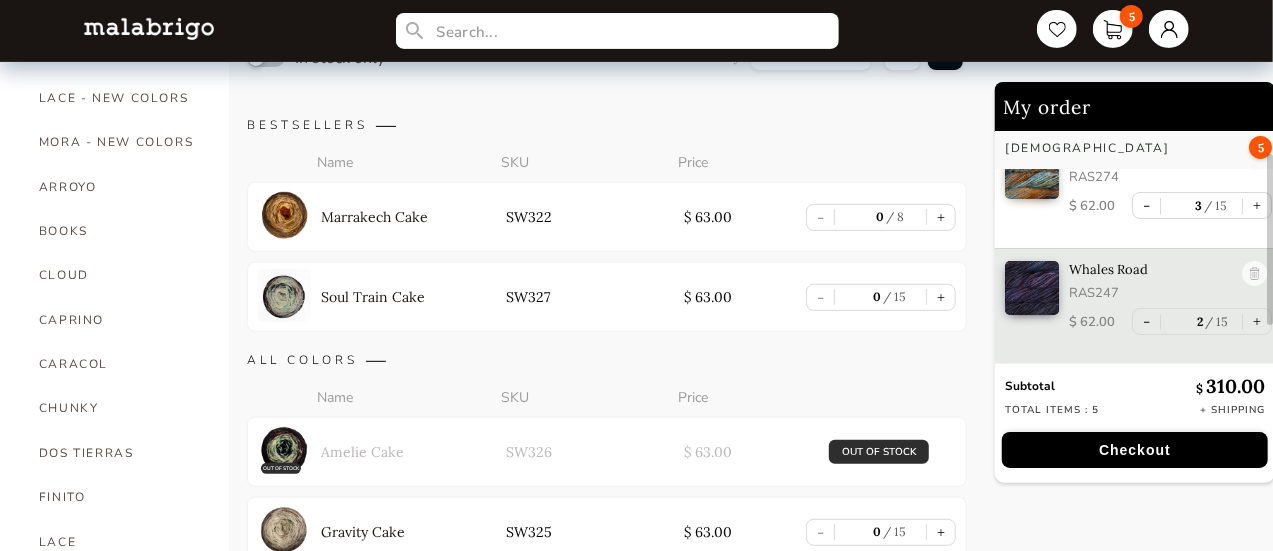 scroll, scrollTop: 820, scrollLeft: 0, axis: vertical 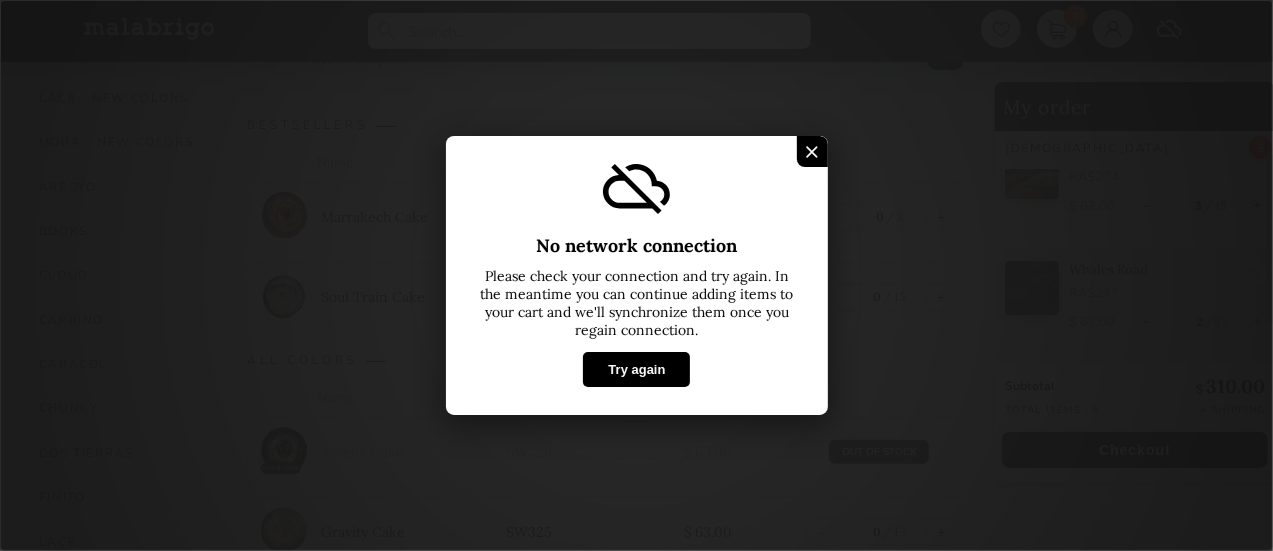 click on "Try again" at bounding box center [636, 369] 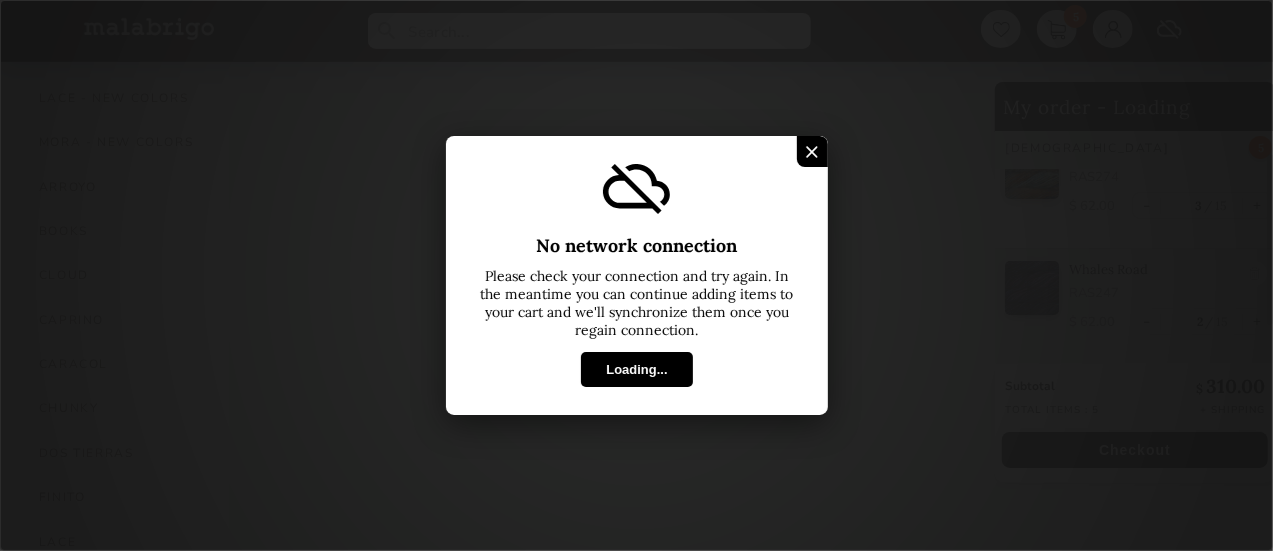 click at bounding box center (811, 151) 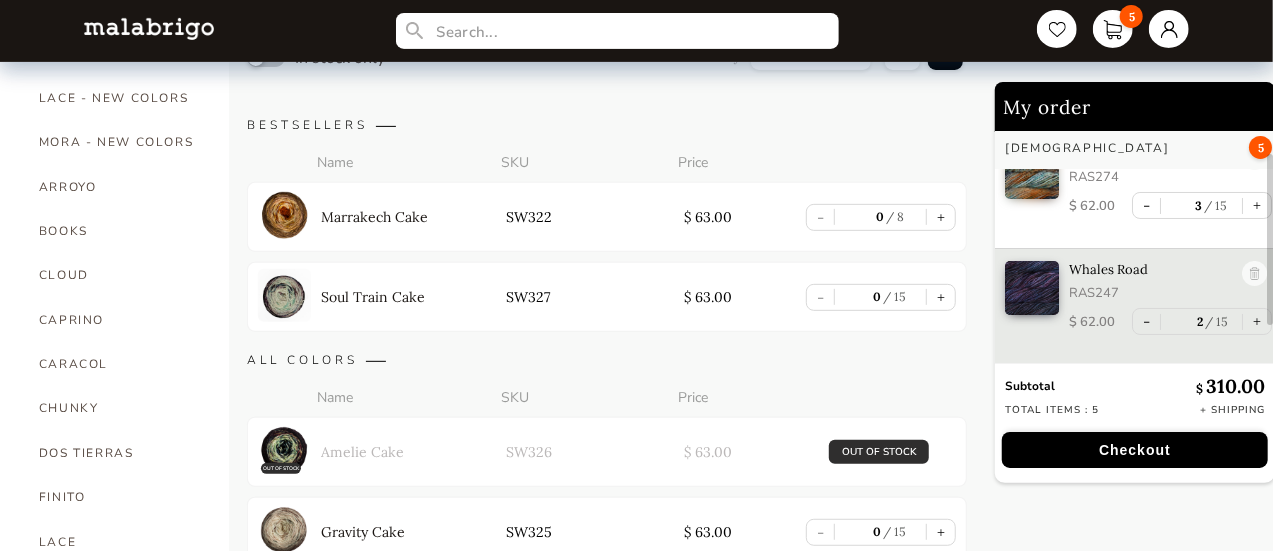 scroll, scrollTop: 820, scrollLeft: 0, axis: vertical 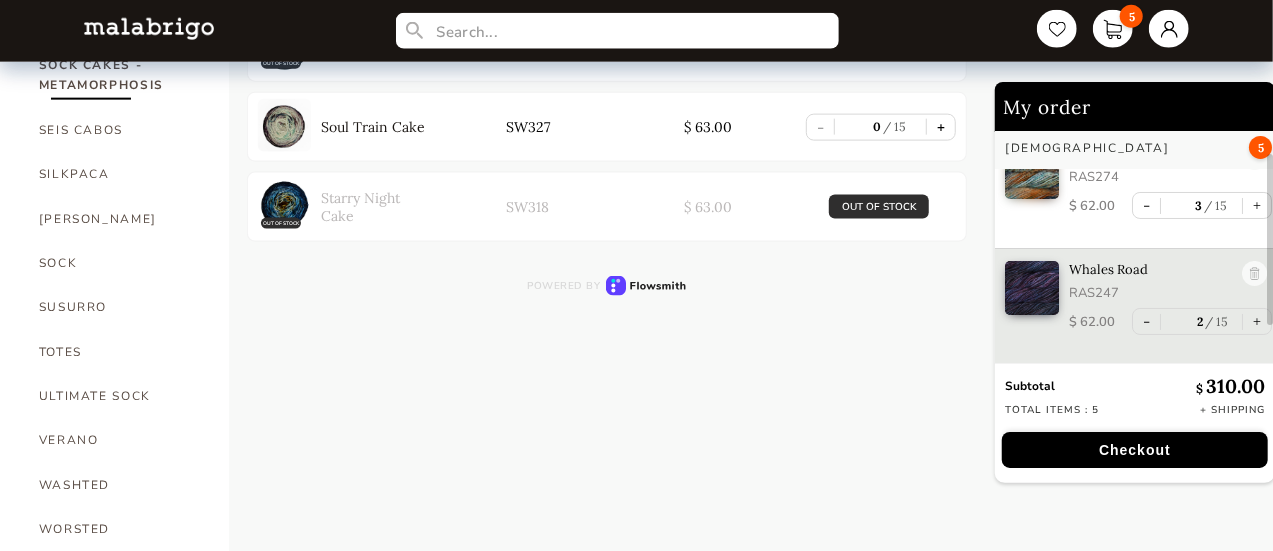click on "+" at bounding box center [941, 127] 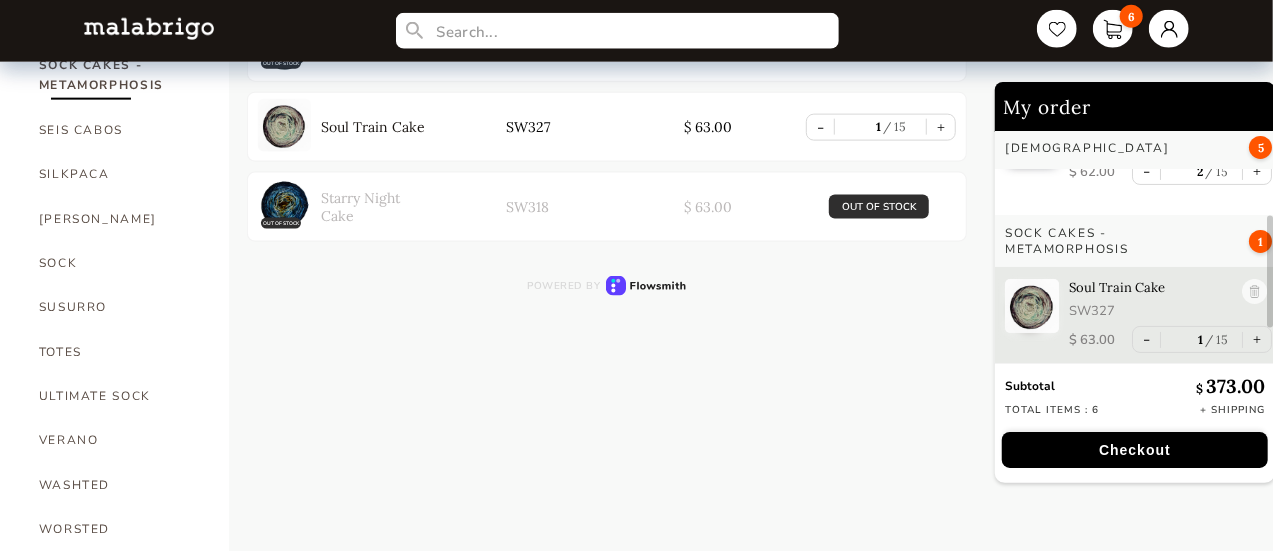 scroll, scrollTop: 187, scrollLeft: 0, axis: vertical 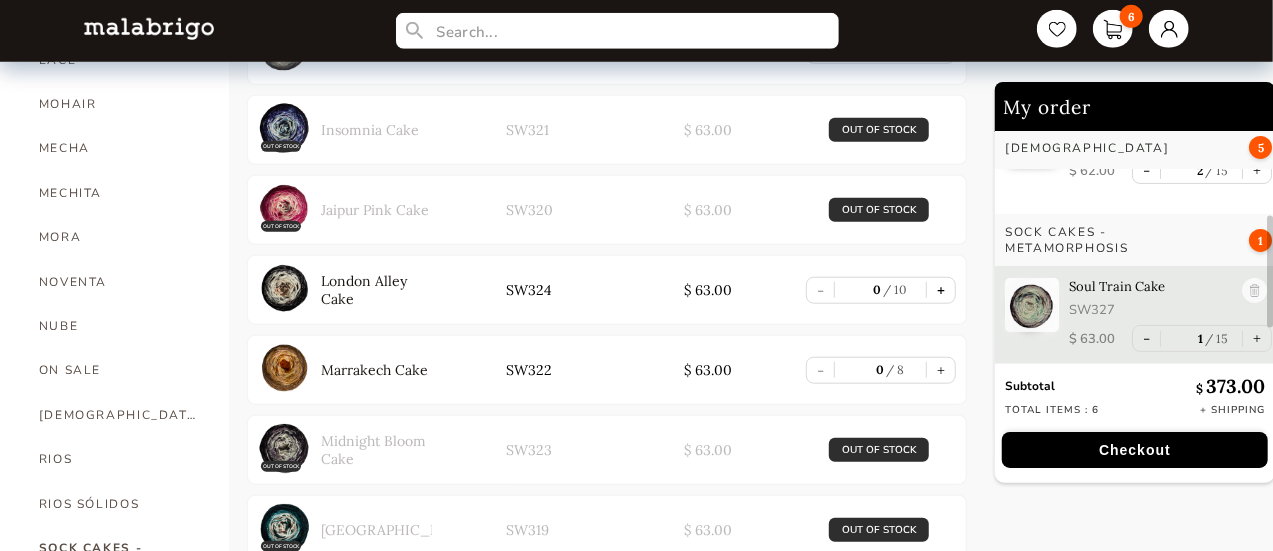 click on "+" at bounding box center [941, 290] 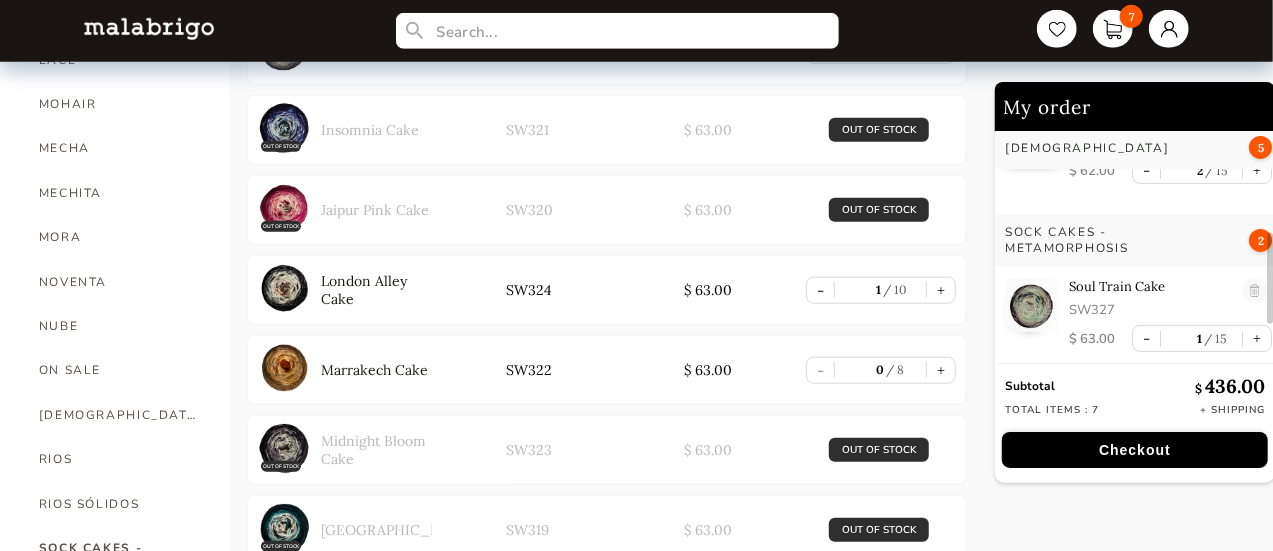 scroll, scrollTop: 303, scrollLeft: 0, axis: vertical 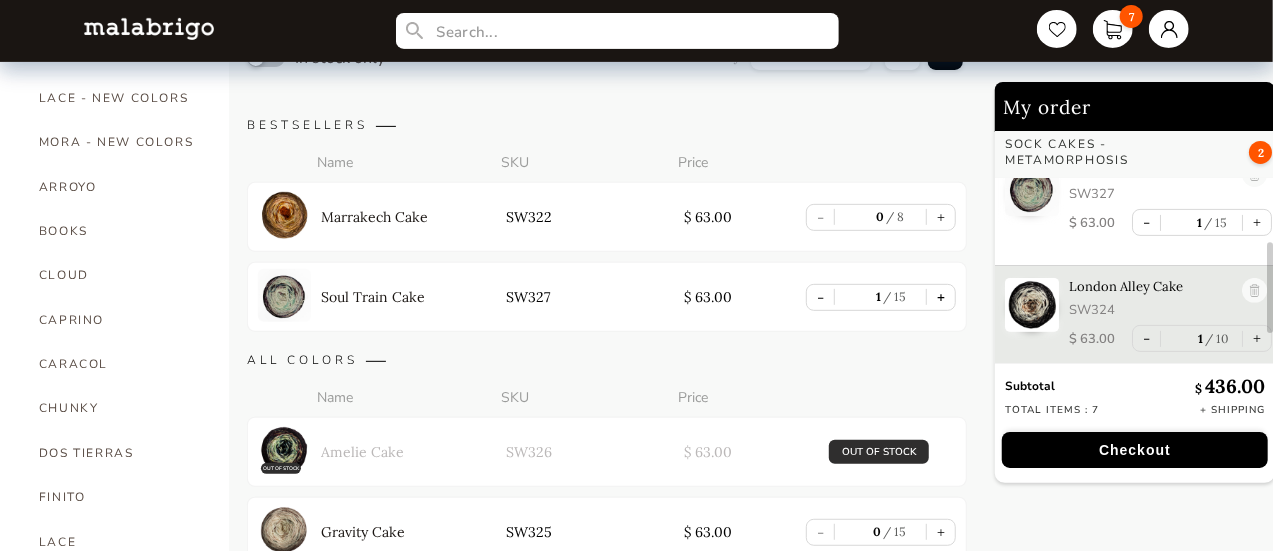 click on "+" at bounding box center [941, 297] 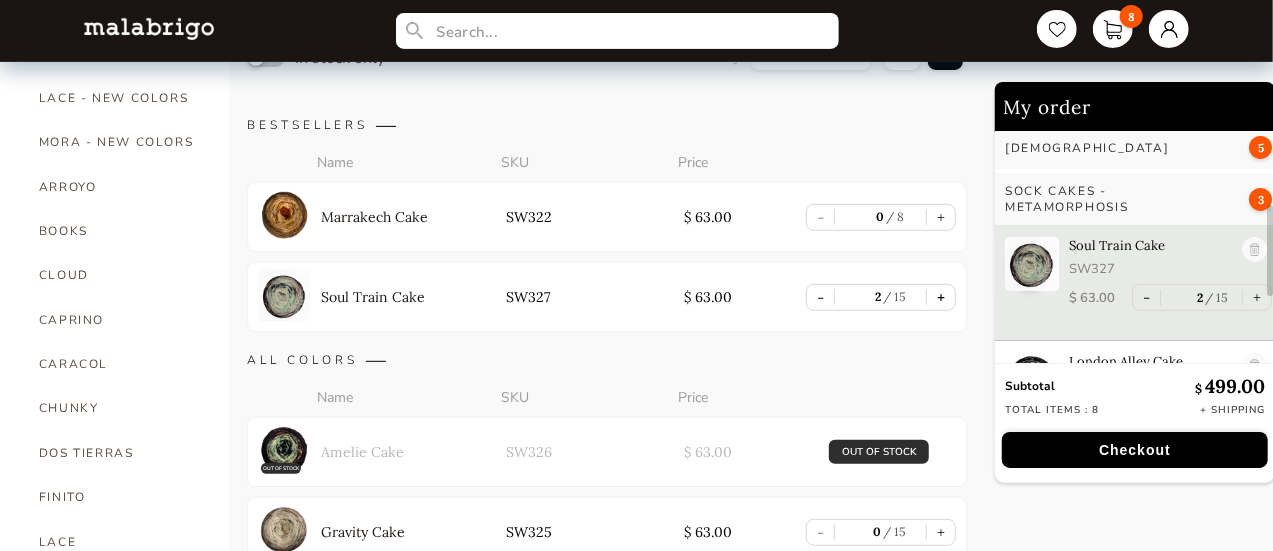 scroll, scrollTop: 204, scrollLeft: 0, axis: vertical 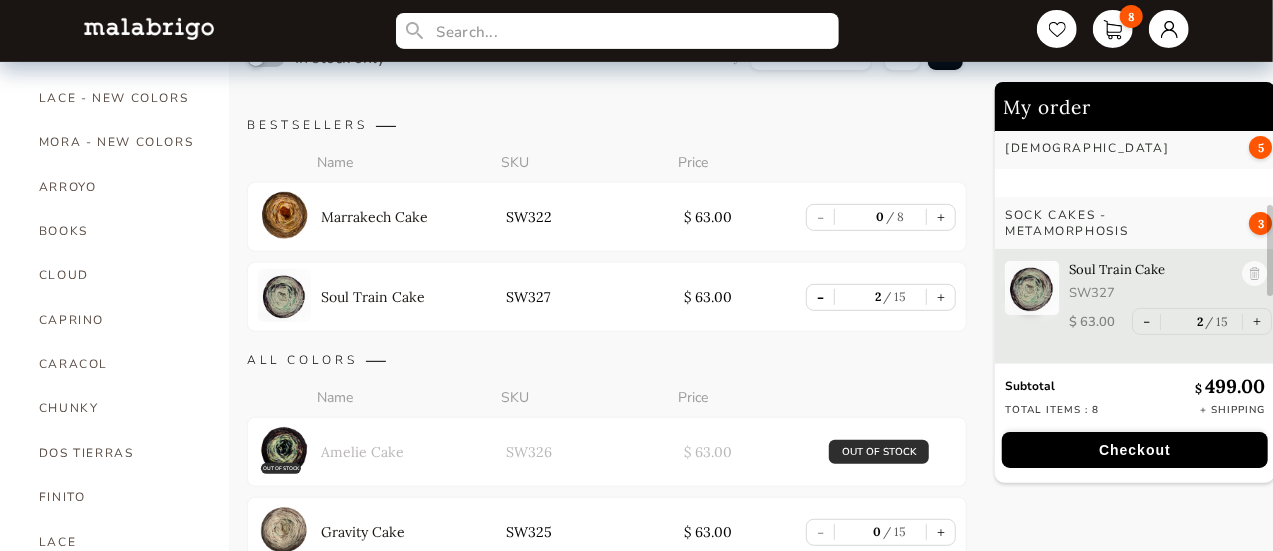 click on "-" at bounding box center (820, 297) 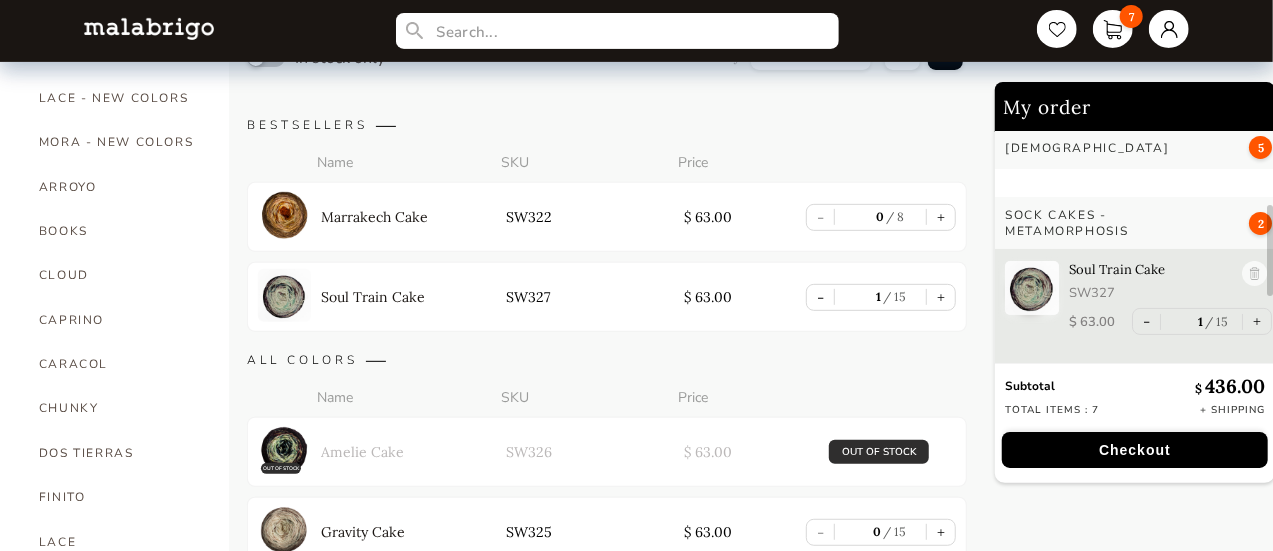 scroll, scrollTop: 820, scrollLeft: 0, axis: vertical 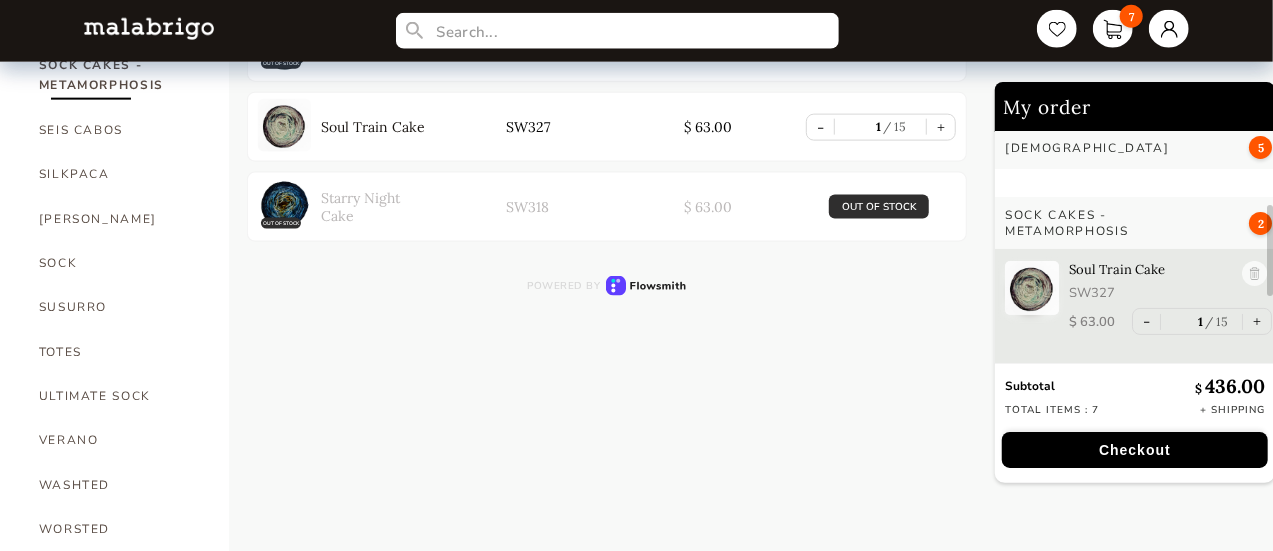 click on "Name SKU Price Out of stock Amelie Cake SW326 $   63.00 OUT OF STOCK Gravity Cake SW325 $   63.00 - 0 15 + Out of stock Insomnia Cake SW321 $   63.00 OUT OF STOCK Out of stock Jaipur Pink Cake SW320 $   63.00 OUT OF STOCK [GEOGRAPHIC_DATA] Cake SW324 $   63.00 - 1 10 + Marrakech Cake SW322 $   63.00 - 0 8 + Out of stock Midnight Bloom Cake SW323 $   63.00 OUT OF STOCK Out of stock [GEOGRAPHIC_DATA] SW319 $   63.00 OUT OF STOCK Soul Train Cake SW327 $   63.00 - 1 15 + Out of stock Starry Night Cake SW318 $   63.00 OUT OF STOCK" at bounding box center (607, -168) 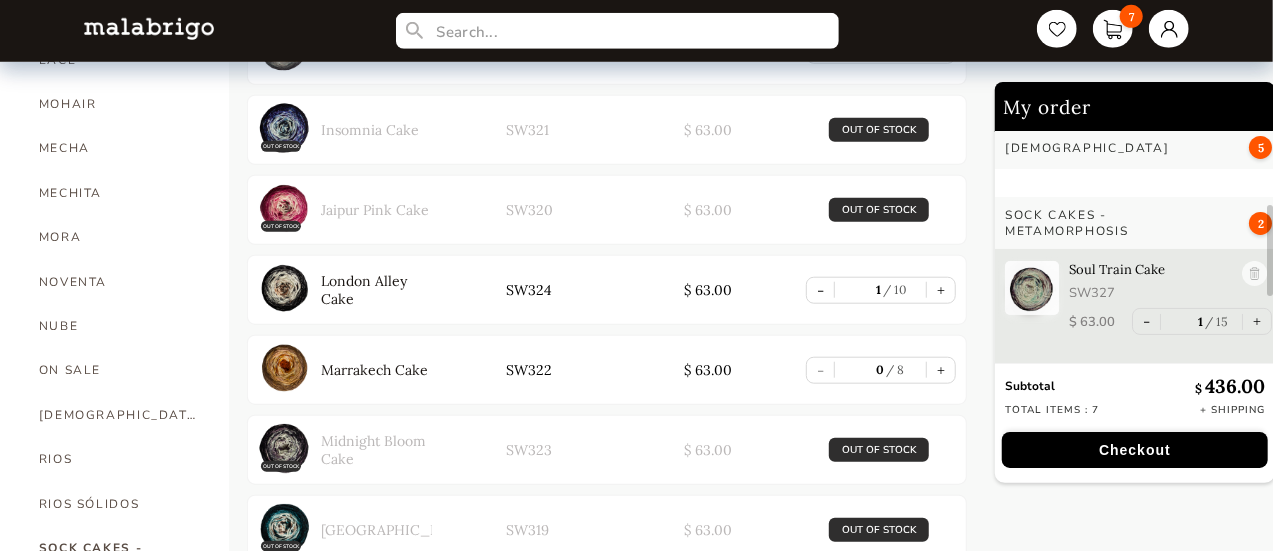 scroll, scrollTop: 338, scrollLeft: 0, axis: vertical 